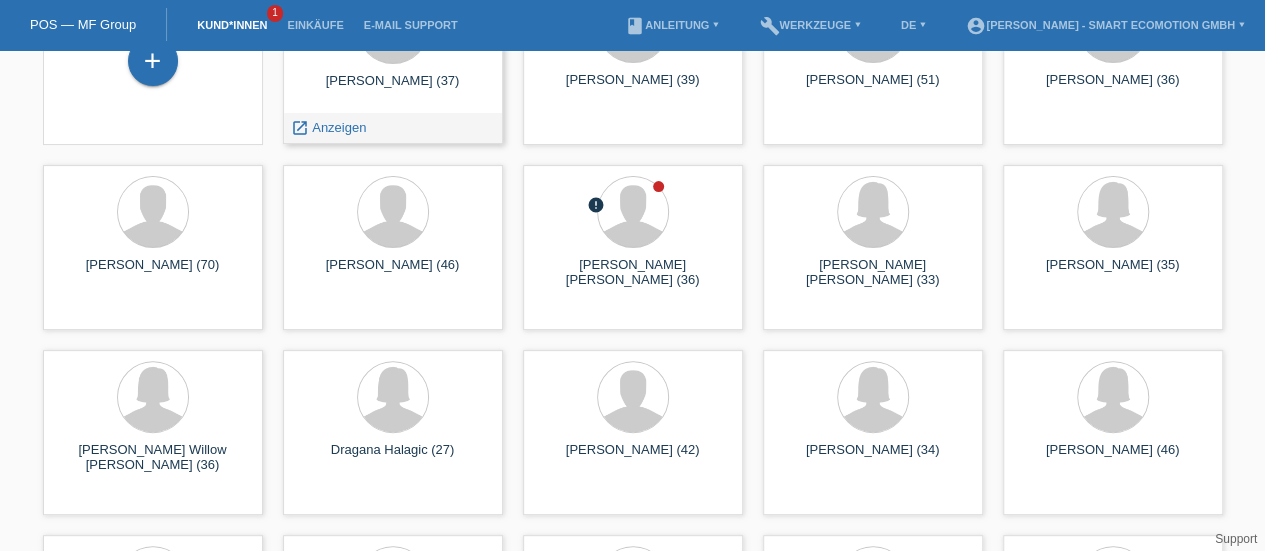 scroll, scrollTop: 0, scrollLeft: 0, axis: both 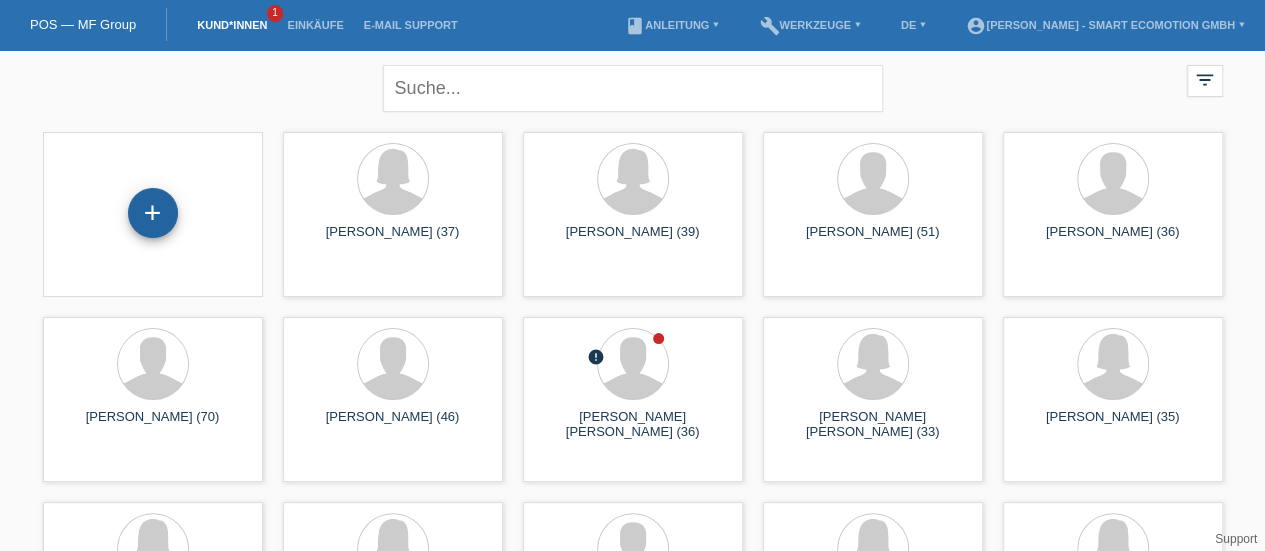 click on "+" at bounding box center [153, 213] 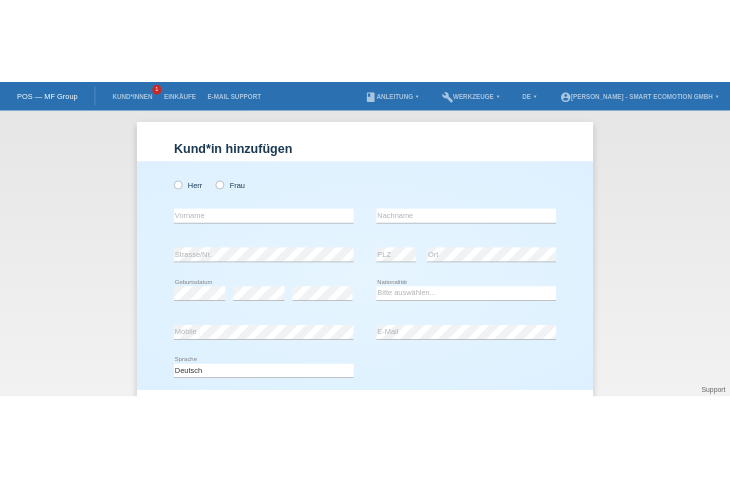 scroll, scrollTop: 0, scrollLeft: 0, axis: both 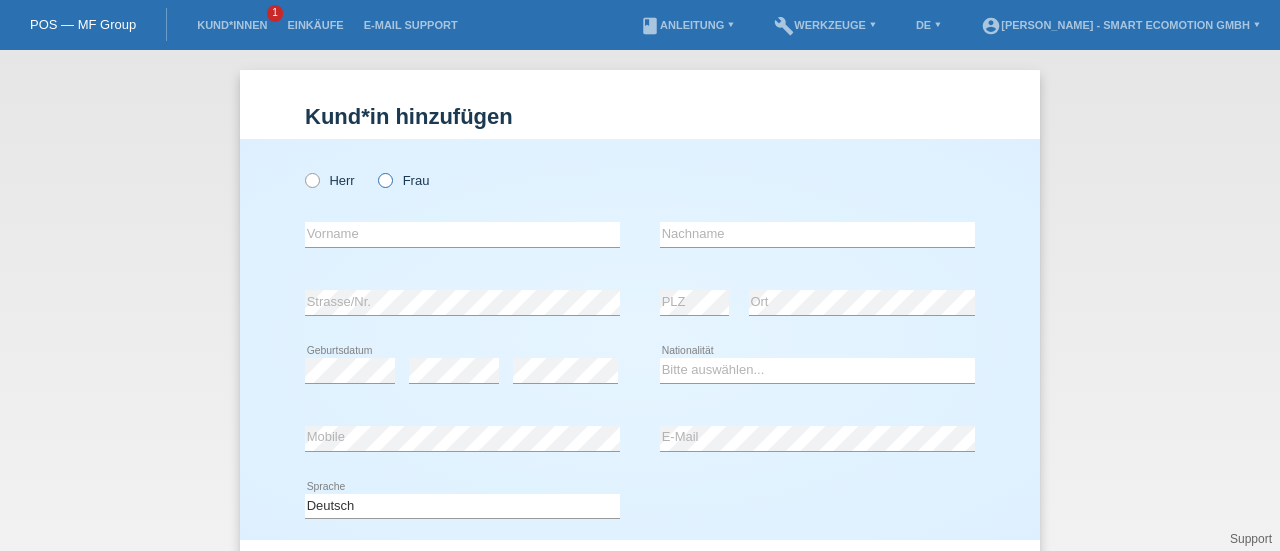 click at bounding box center [375, 170] 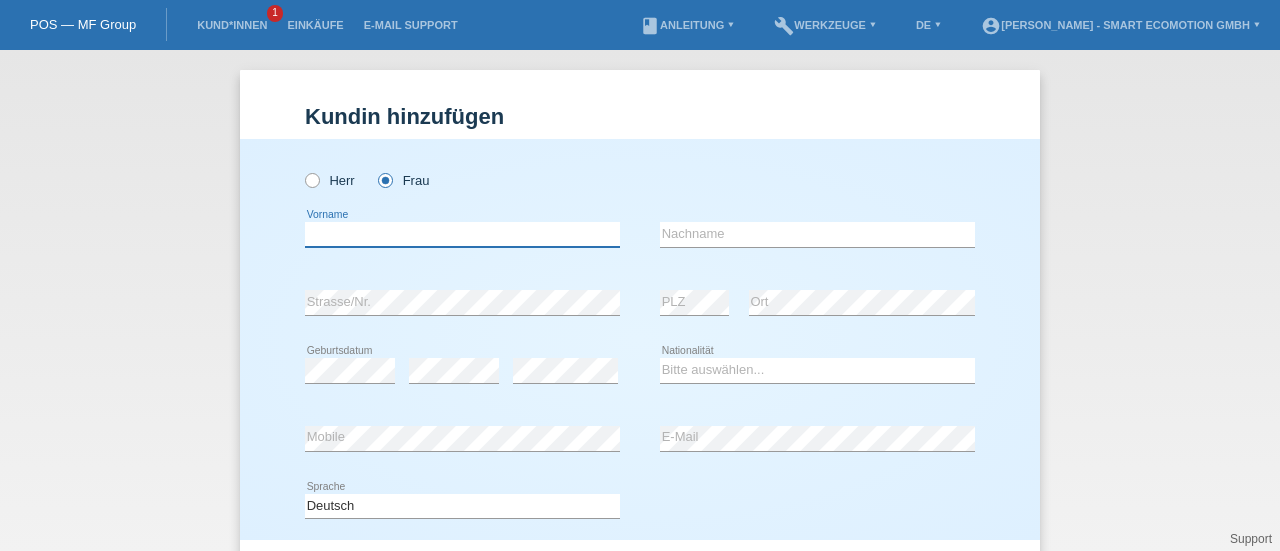 click at bounding box center (462, 234) 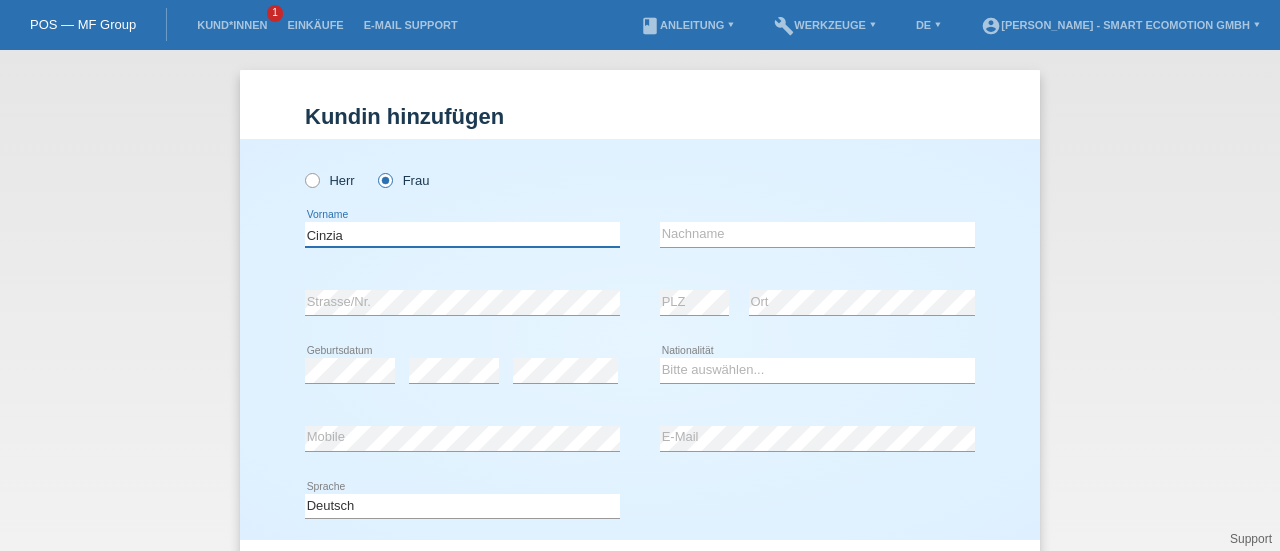 click on "Cinzia" at bounding box center (462, 234) 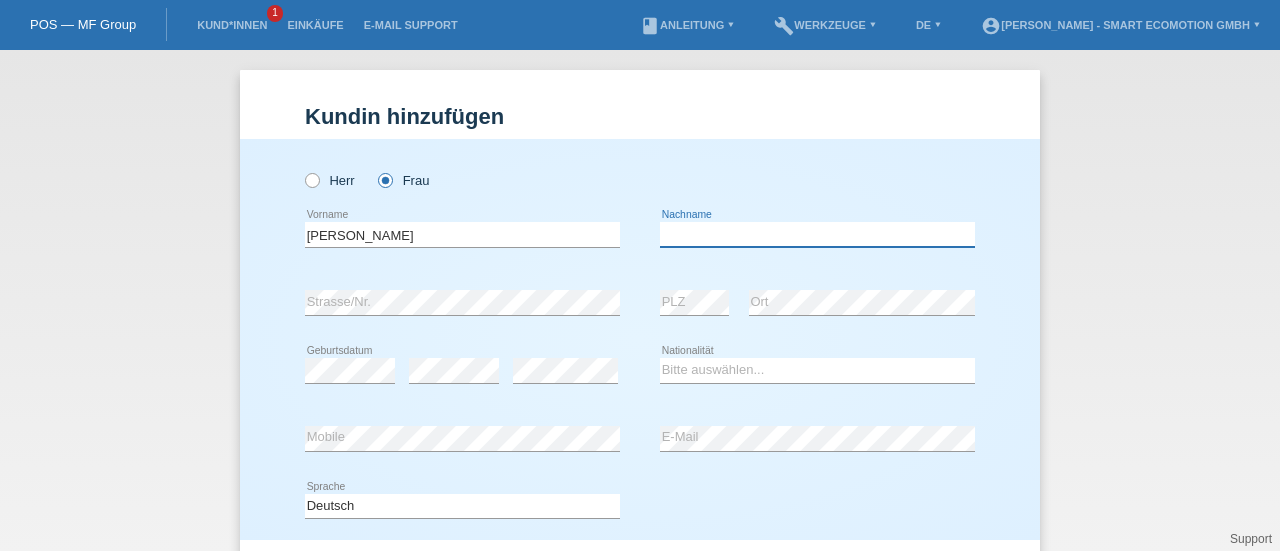 click at bounding box center [817, 234] 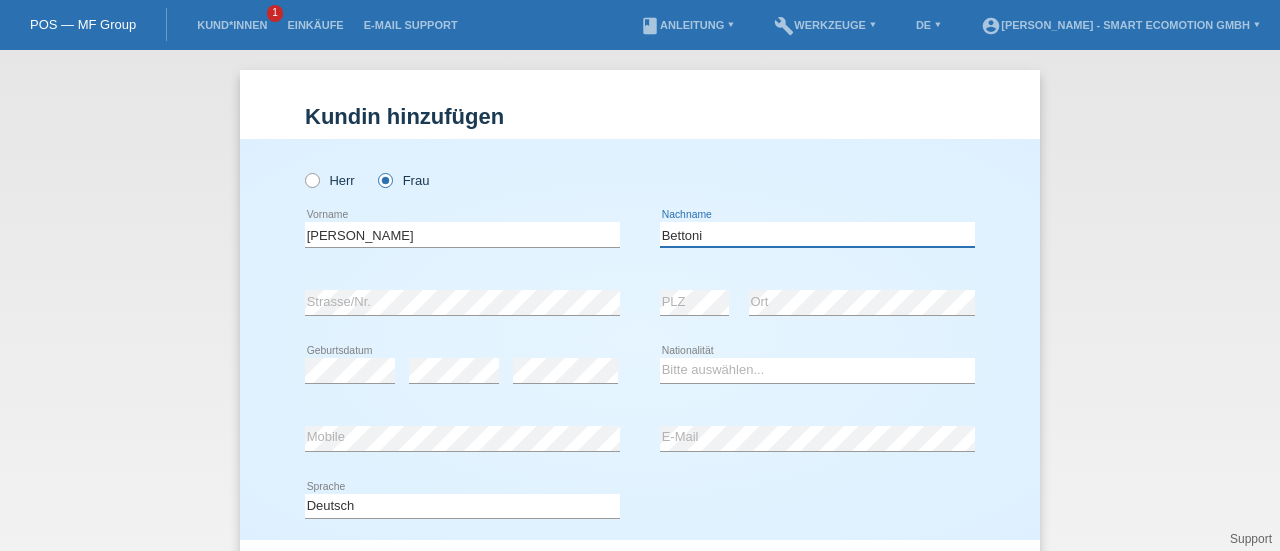 type on "Bettoni" 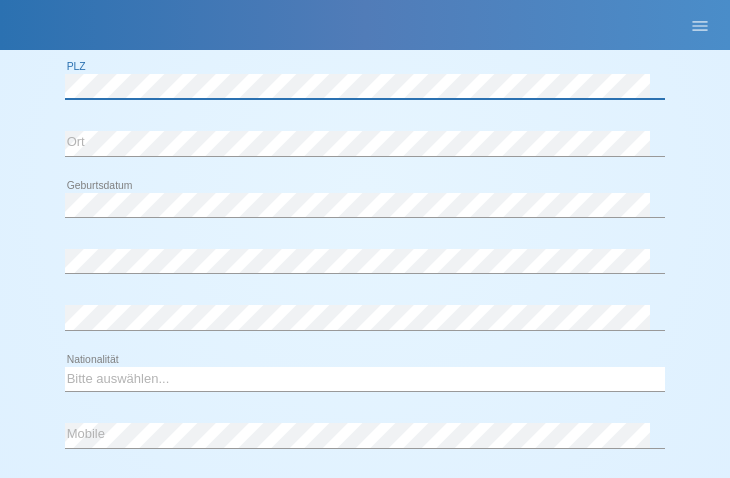 scroll, scrollTop: 336, scrollLeft: 0, axis: vertical 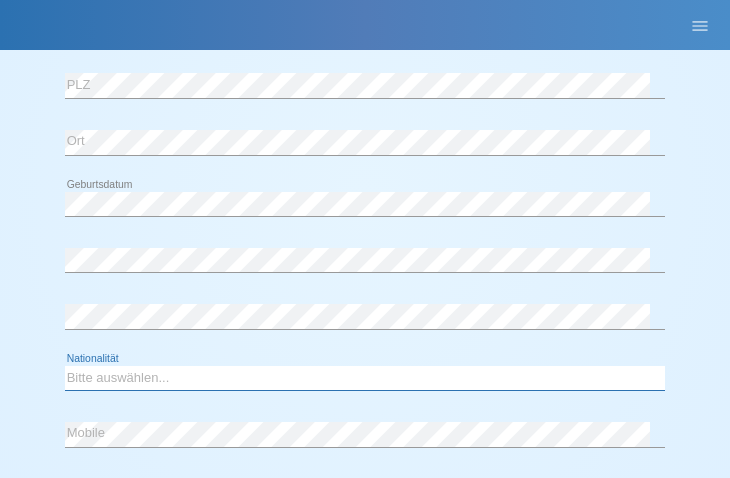 click on "Bitte auswählen...
Schweiz
Deutschland
Liechtenstein
Österreich
------------
Afghanistan
Ägypten
Åland
Albanien
Algerien" at bounding box center [365, 378] 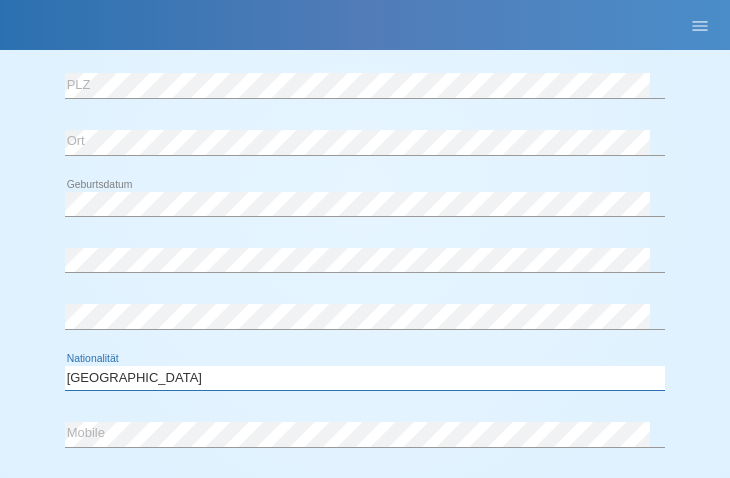 click on "Bitte auswählen...
Schweiz
Deutschland
Liechtenstein
Österreich
------------
Afghanistan
Ägypten
Åland
Albanien
Algerien" at bounding box center (365, 378) 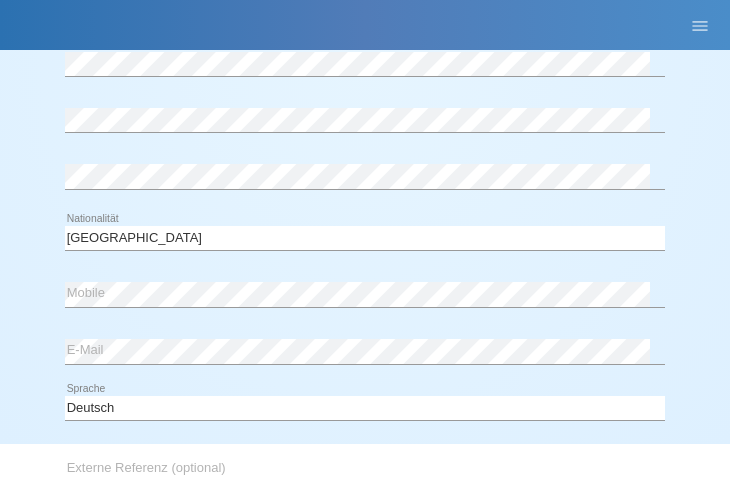 click on "error
Mobile" at bounding box center (365, 295) 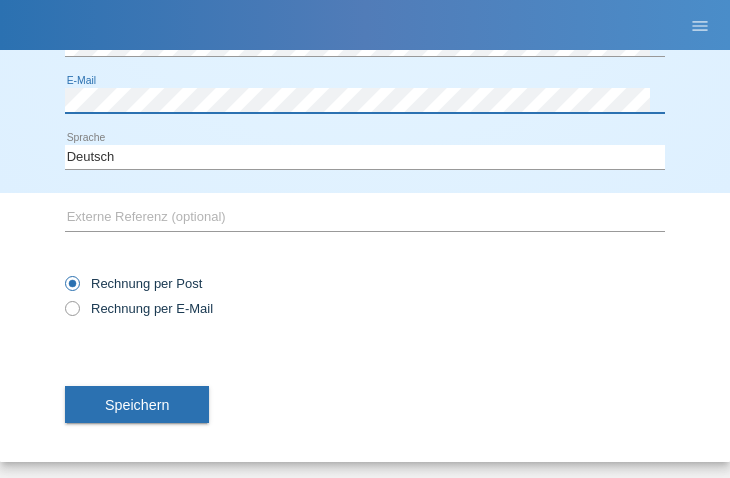scroll, scrollTop: 728, scrollLeft: 0, axis: vertical 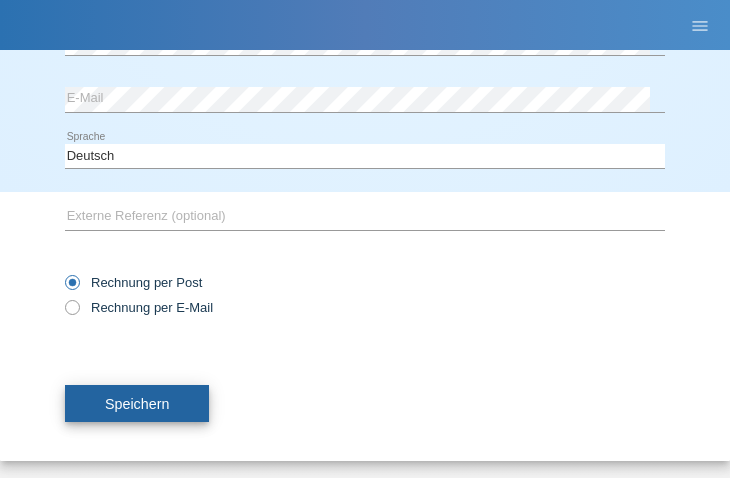click on "Speichern" at bounding box center [137, 404] 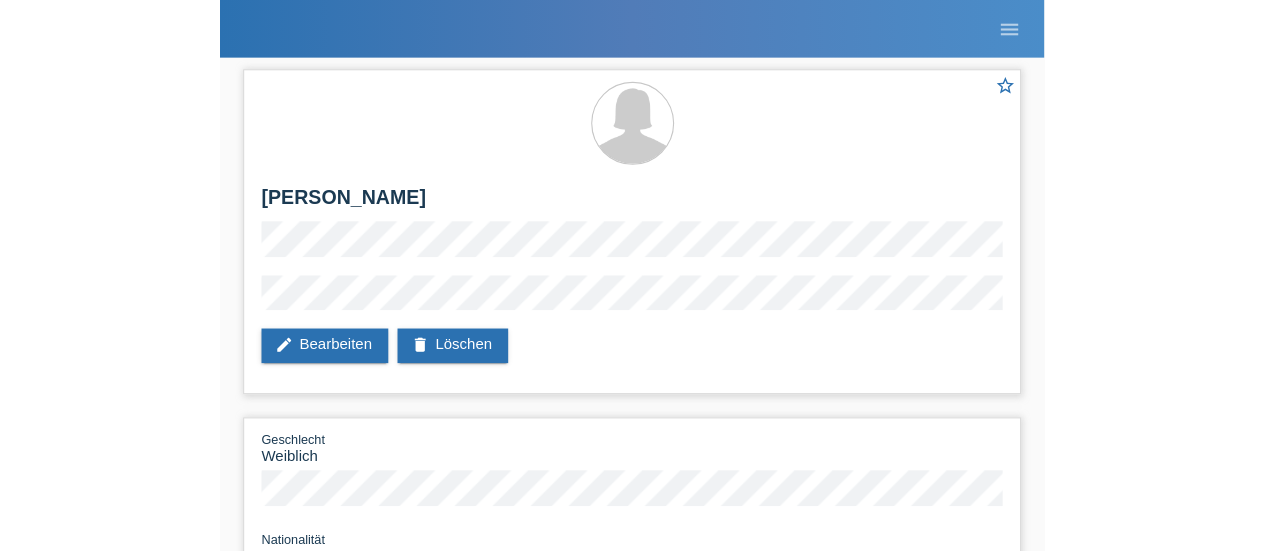 scroll, scrollTop: 0, scrollLeft: 0, axis: both 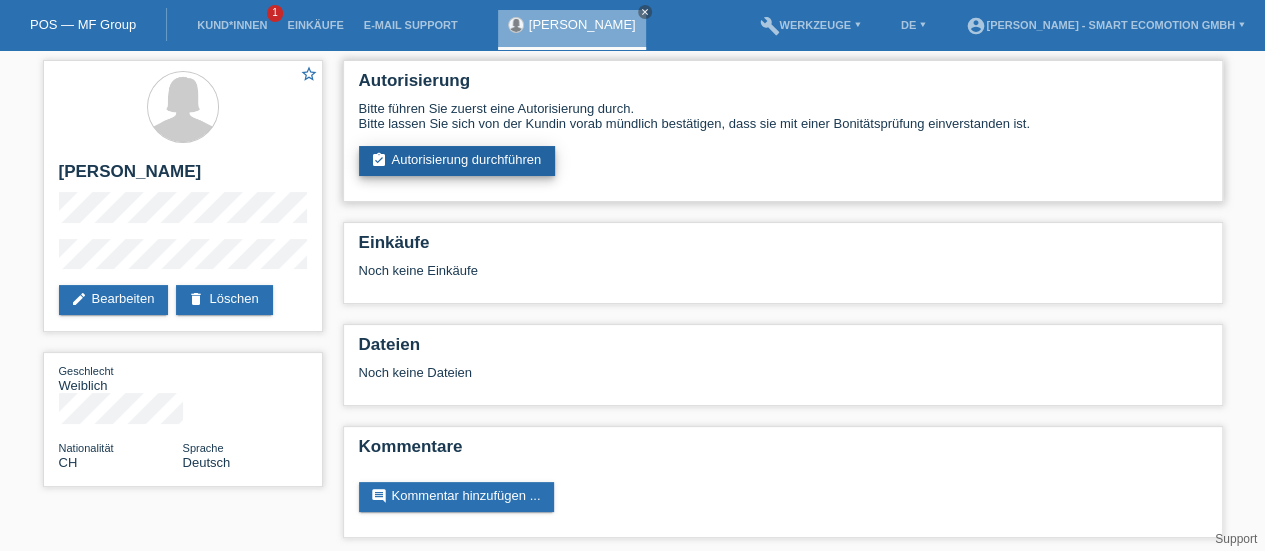 click on "assignment_turned_in  Autorisierung durchführen" at bounding box center [457, 161] 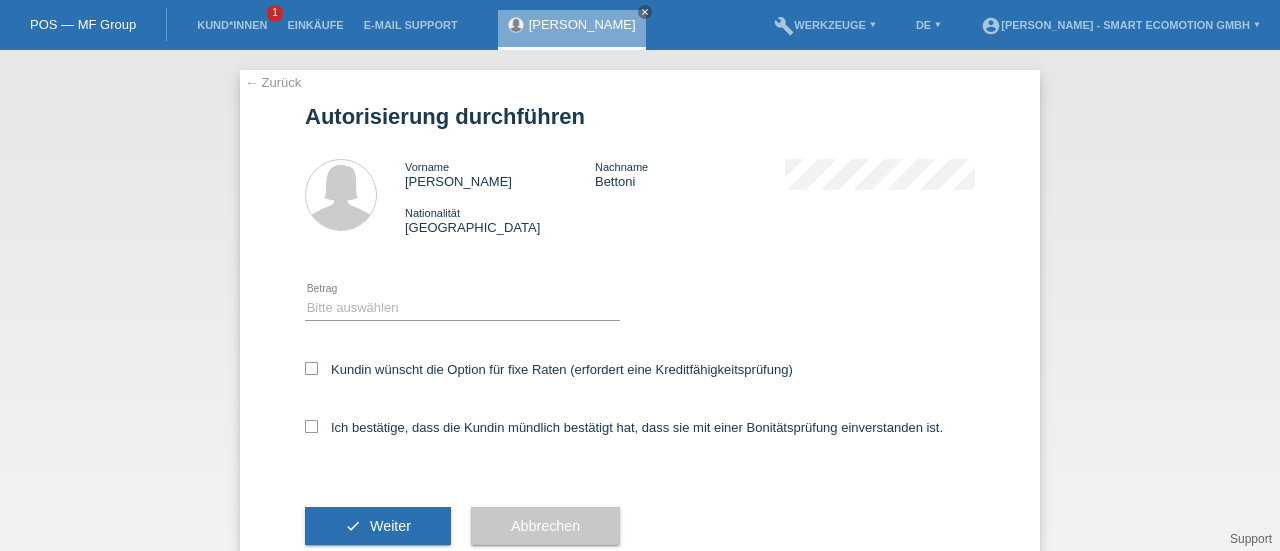 scroll, scrollTop: 0, scrollLeft: 0, axis: both 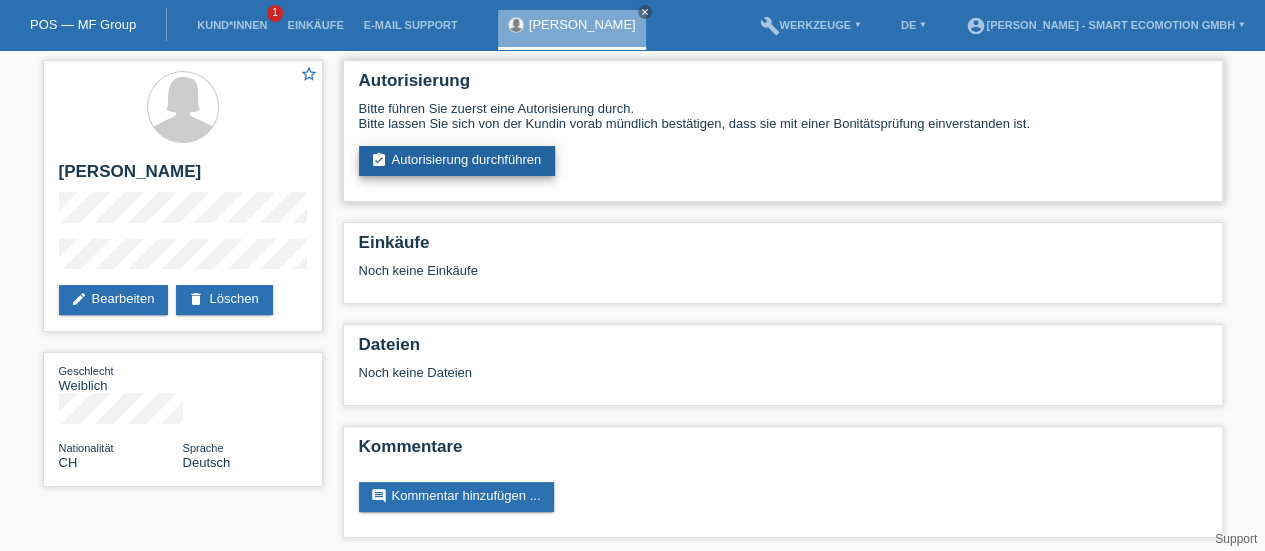 click on "assignment_turned_in  Autorisierung durchführen" at bounding box center (457, 161) 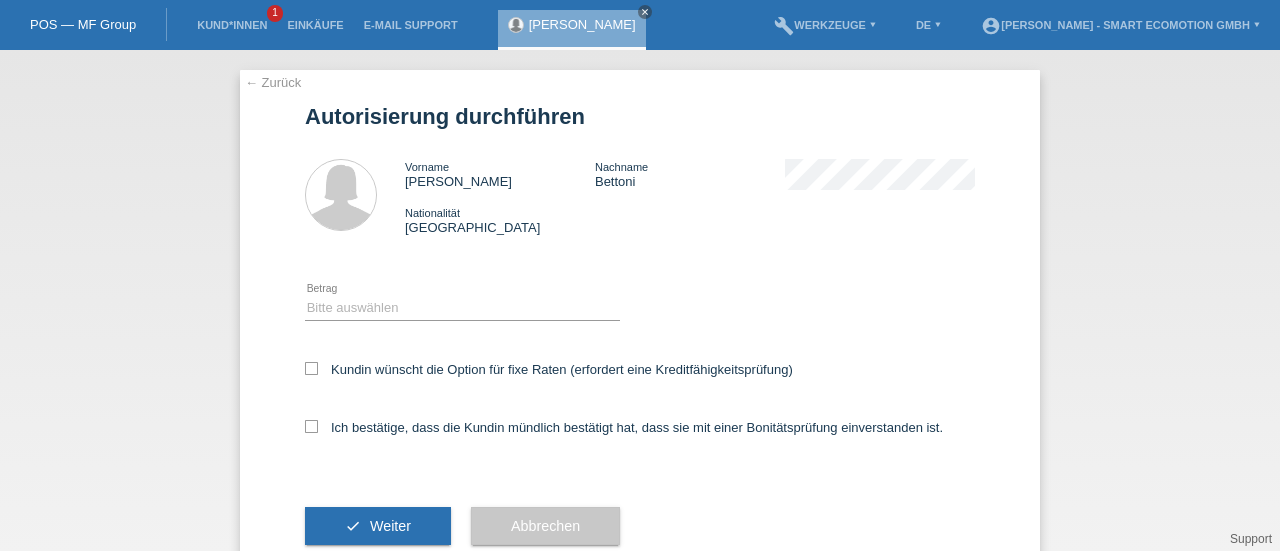 scroll, scrollTop: 0, scrollLeft: 0, axis: both 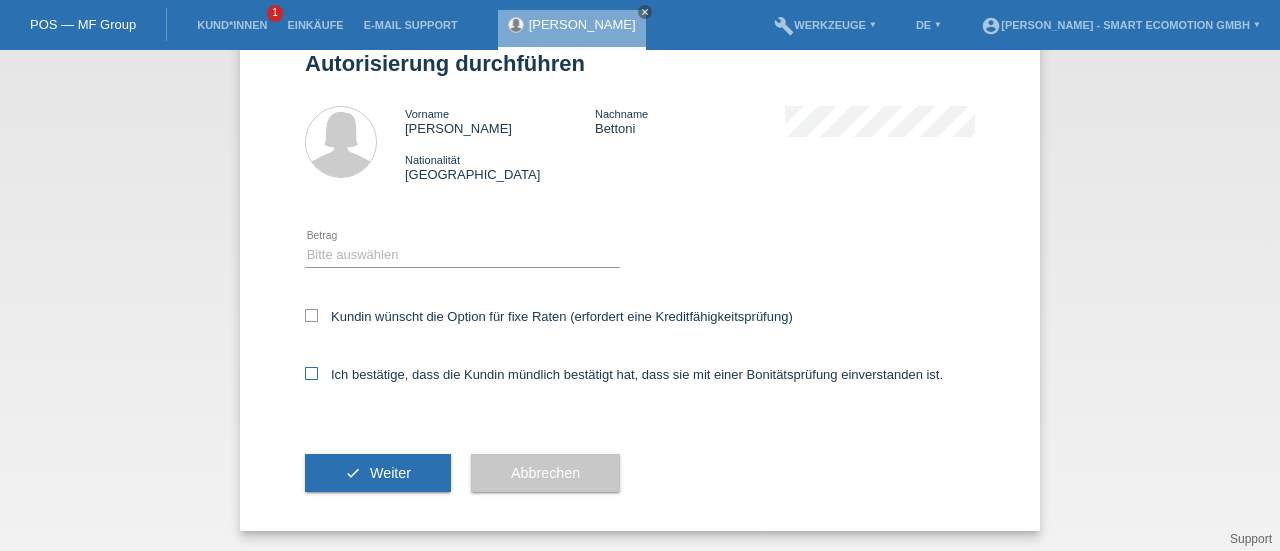 click at bounding box center (311, 373) 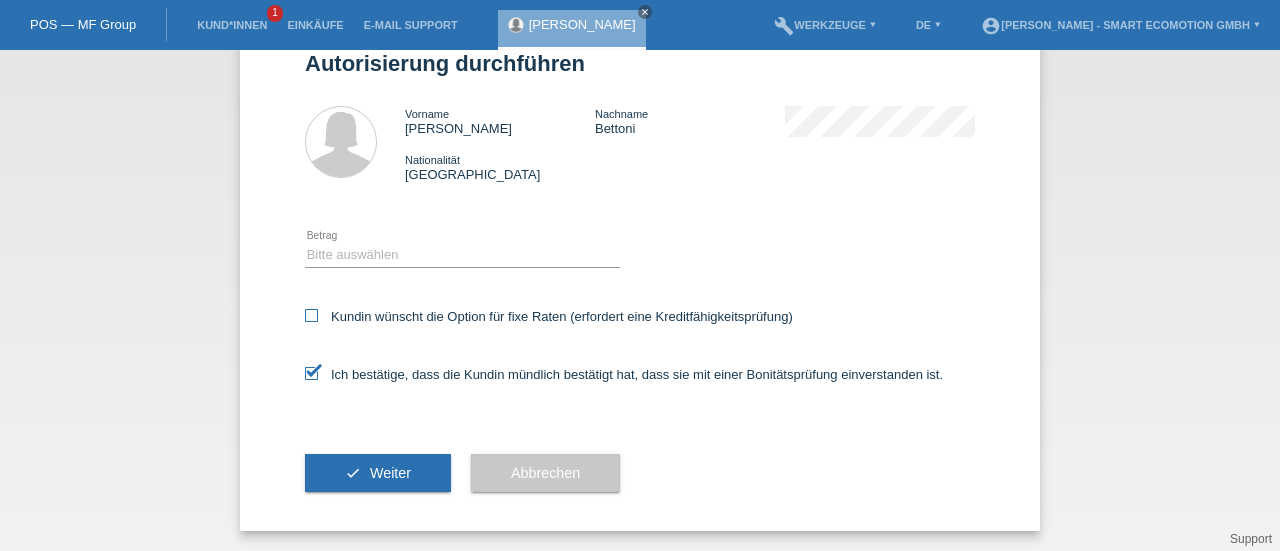 click on "Kundin wünscht die Option für fixe Raten (erfordert eine Kreditfähigkeitsprüfung)" at bounding box center (549, 316) 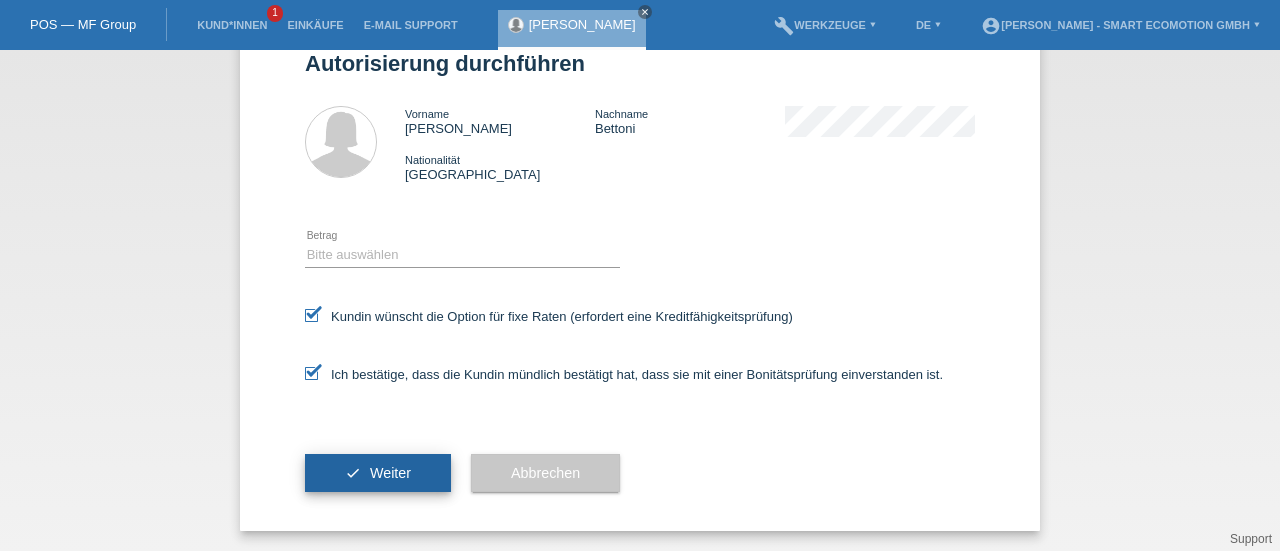 click on "check   Weiter" at bounding box center (378, 473) 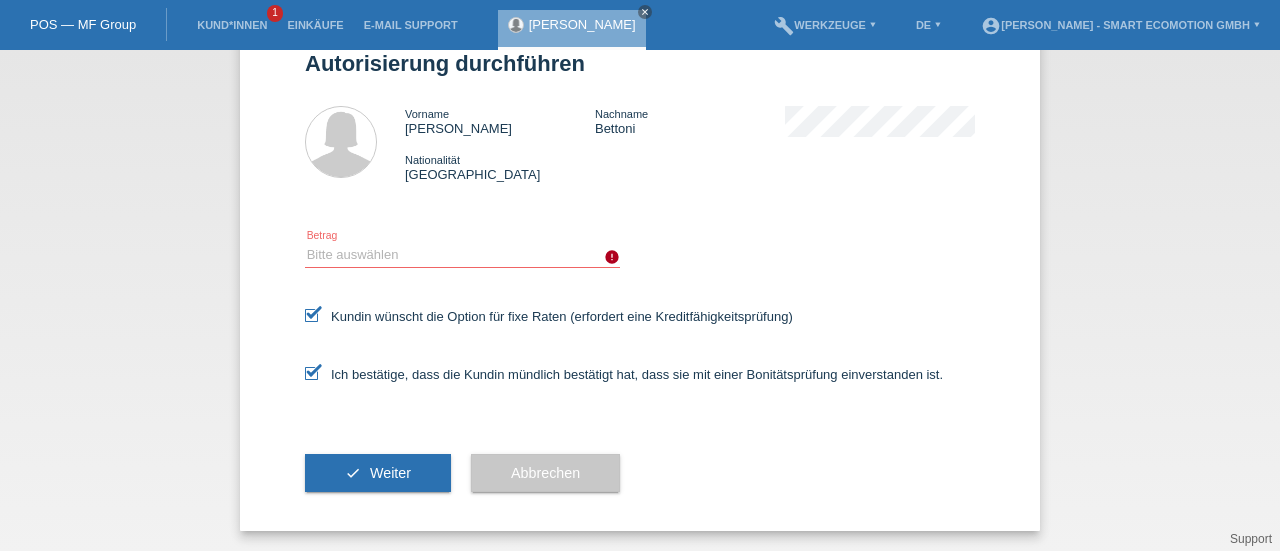 click on "Bitte auswählen
CHF 1.00 - CHF 499.00
CHF 500.00 - CHF 1'999.00
CHF 2'000.00 - CHF 11'000.00" at bounding box center [462, 255] 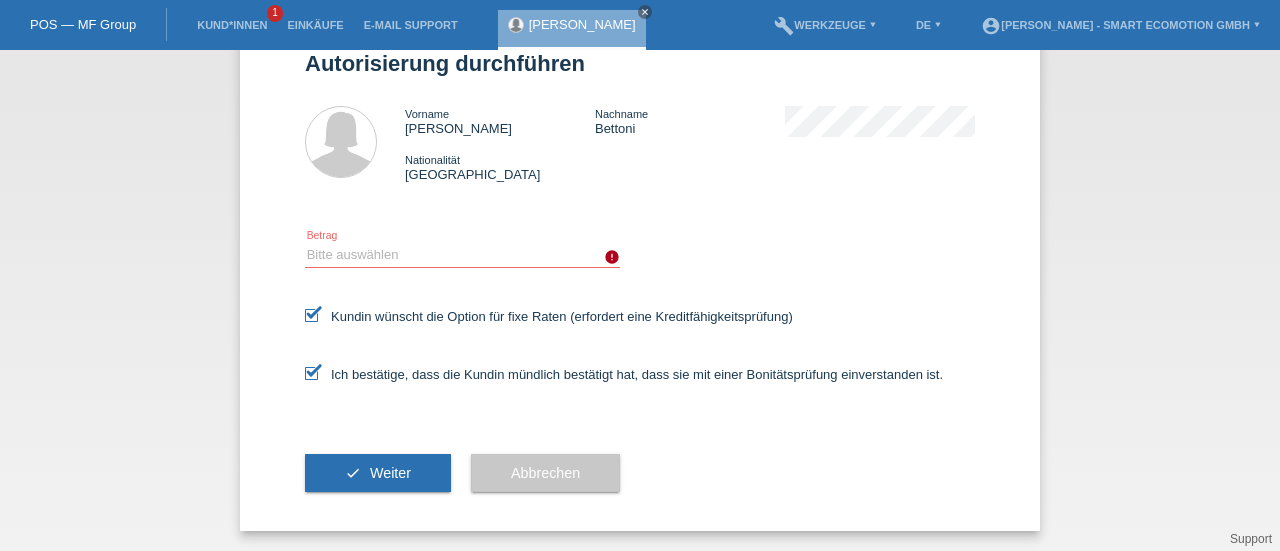 select on "3" 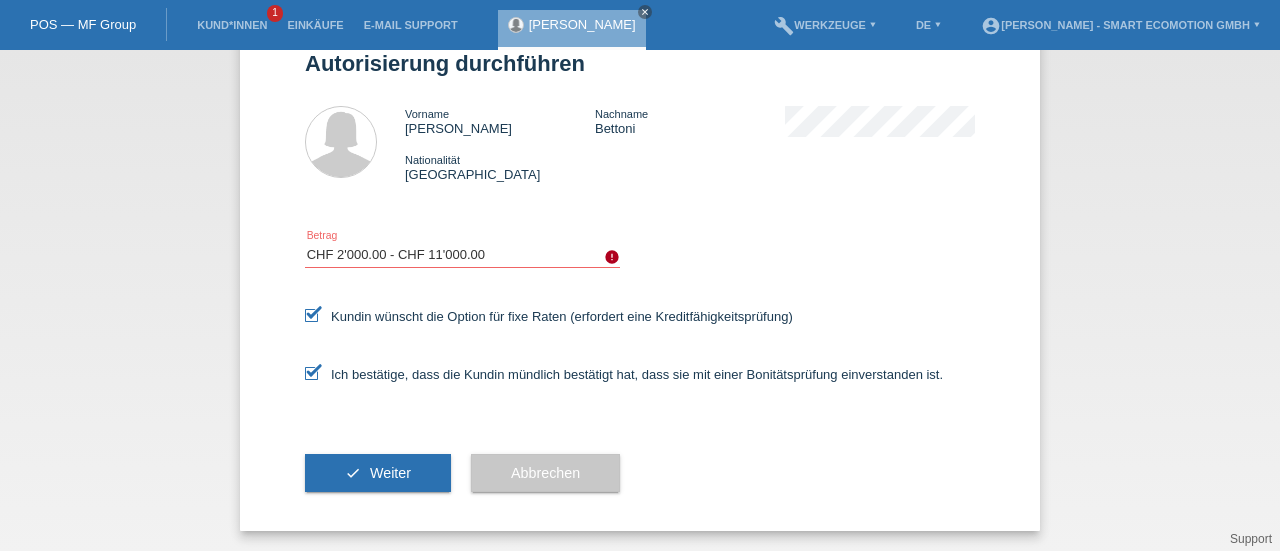 click on "Bitte auswählen
CHF 1.00 - CHF 499.00
CHF 500.00 - CHF 1'999.00
CHF 2'000.00 - CHF 11'000.00" at bounding box center [462, 255] 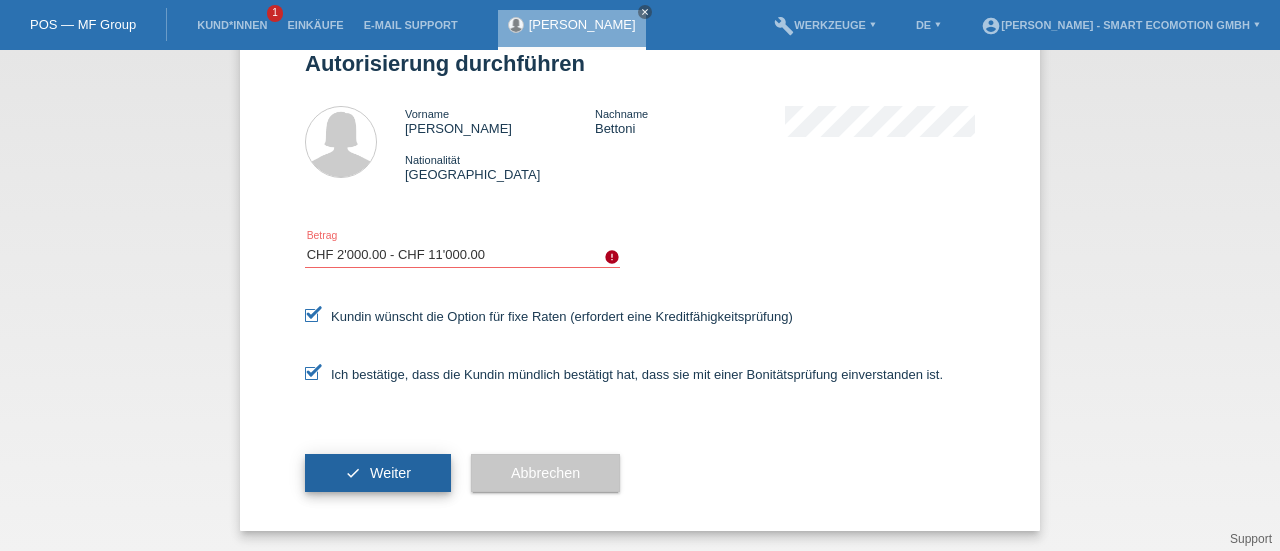 click on "check   Weiter" at bounding box center (378, 473) 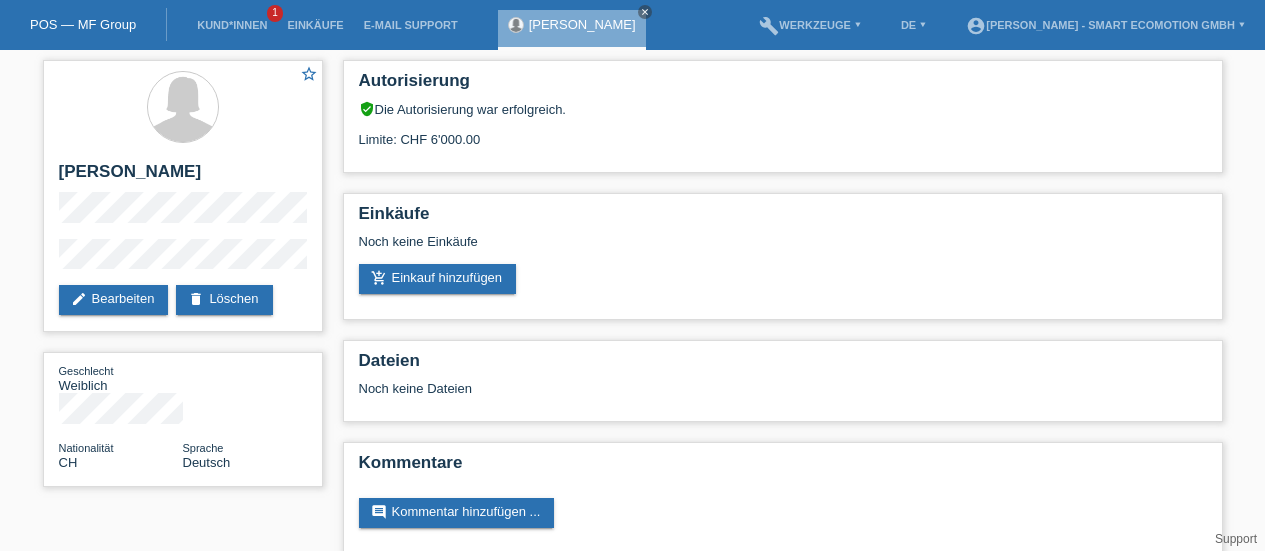 scroll, scrollTop: 0, scrollLeft: 0, axis: both 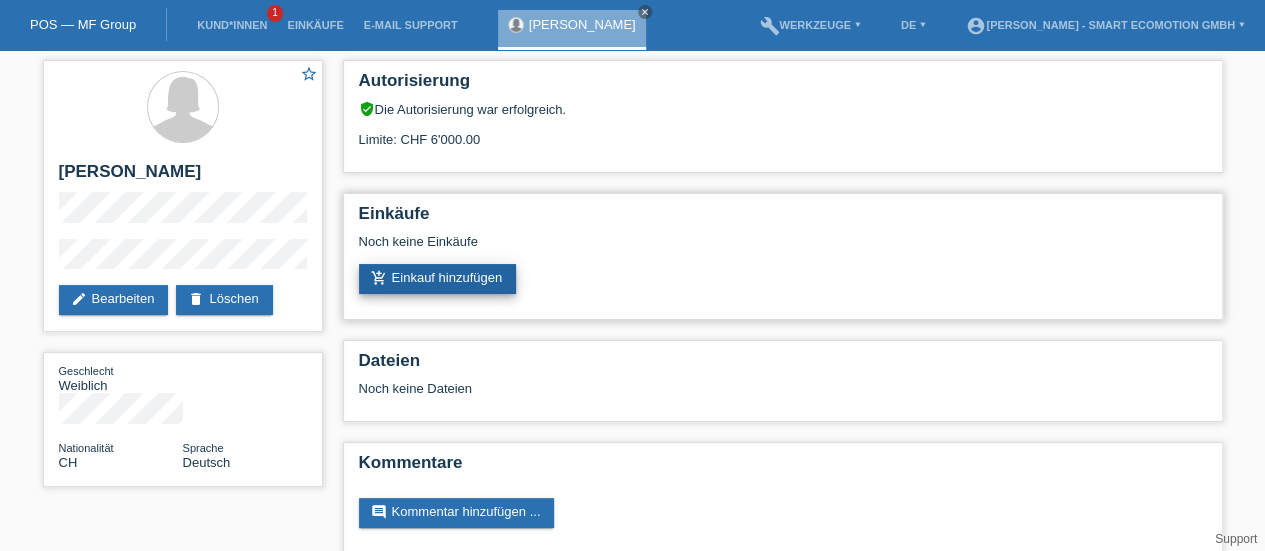 click on "add_shopping_cart  Einkauf hinzufügen" at bounding box center [438, 279] 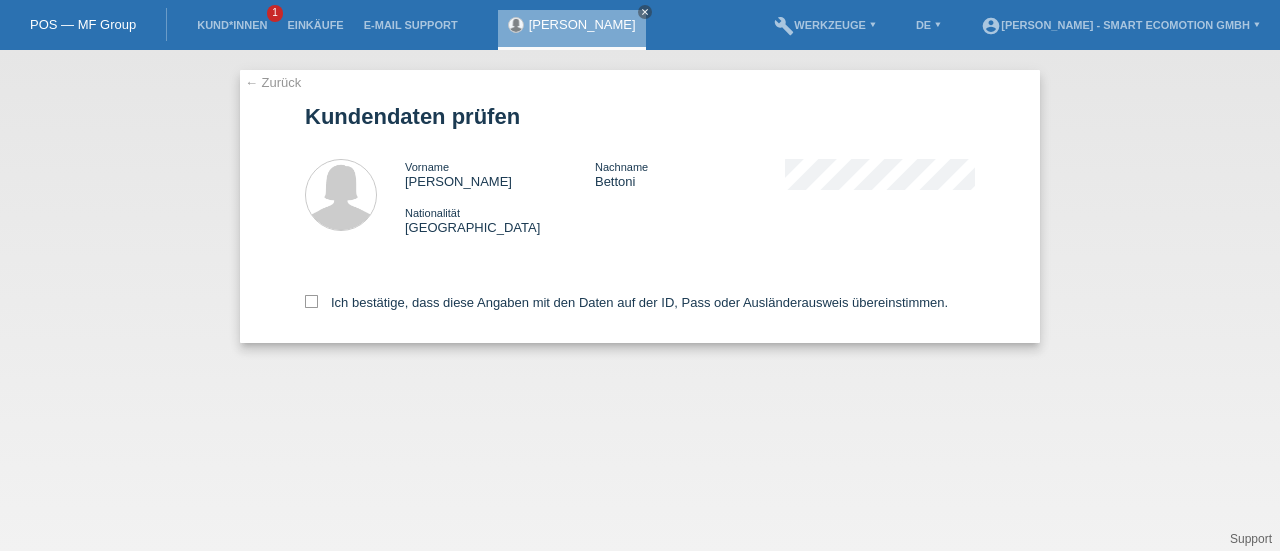 scroll, scrollTop: 0, scrollLeft: 0, axis: both 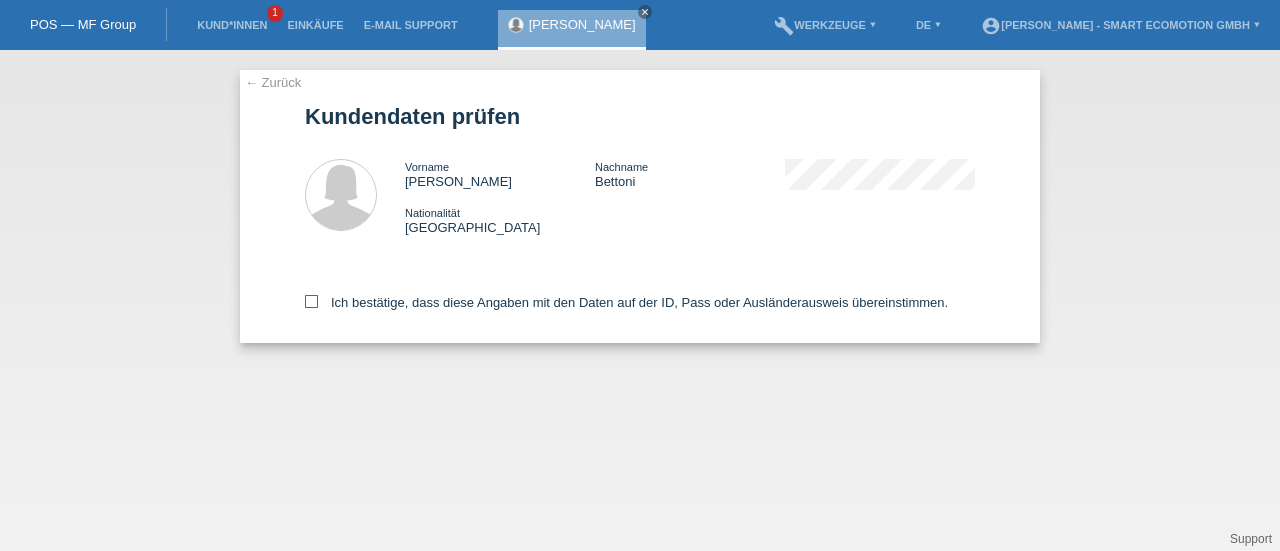 click at bounding box center [311, 301] 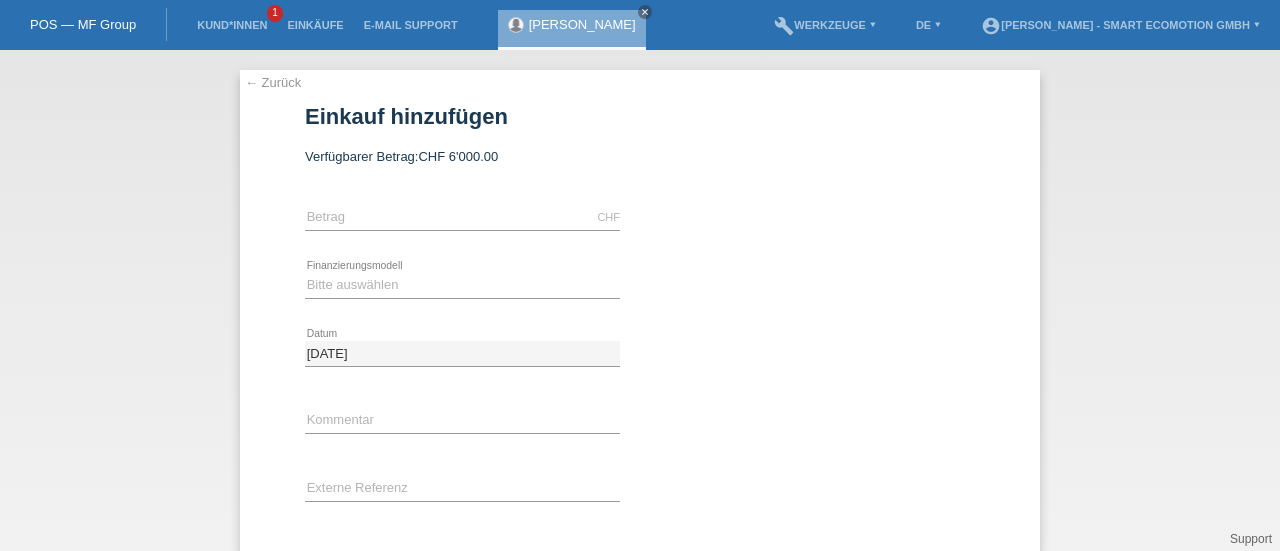 scroll, scrollTop: 0, scrollLeft: 0, axis: both 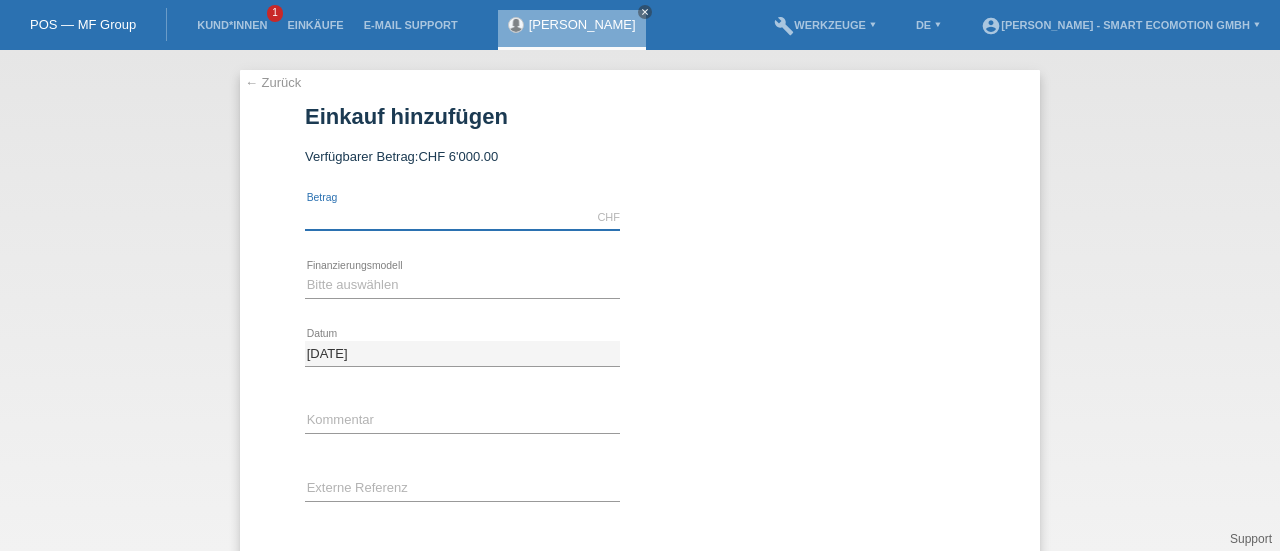 click at bounding box center [462, 217] 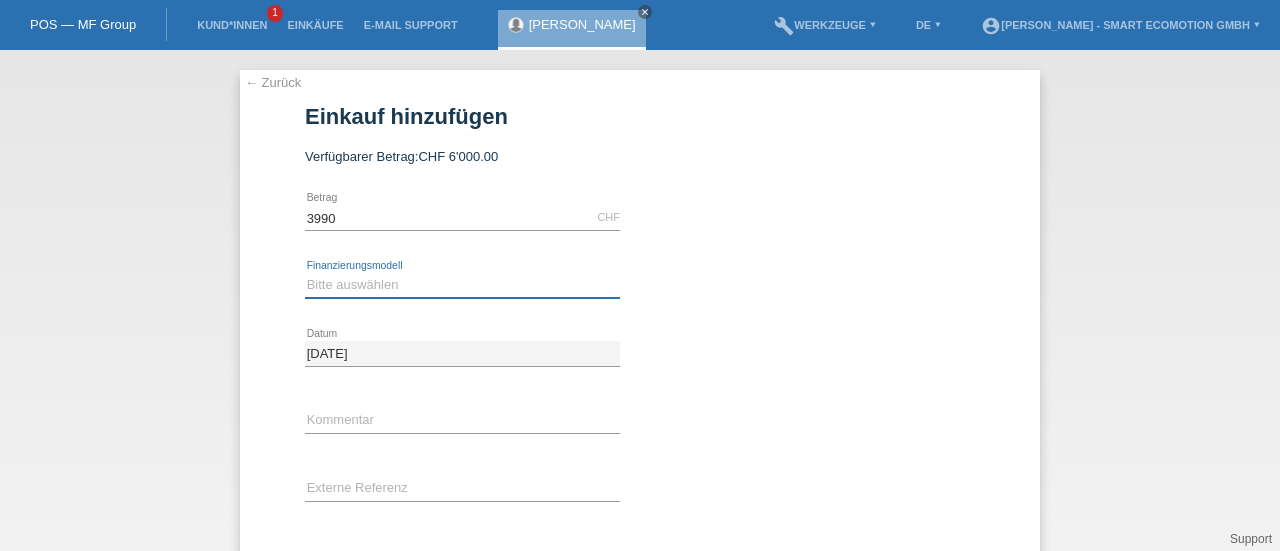type on "3990.00" 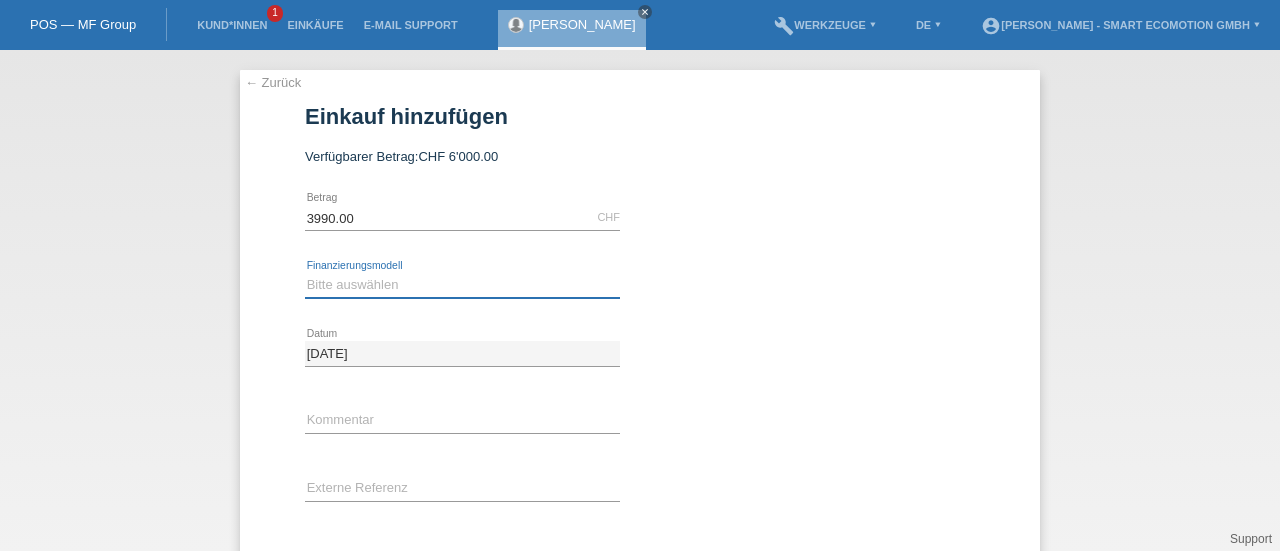 click on "Bitte auswählen
Kauf auf Rechnung mit Teilzahlungsoption
Fixe Raten" at bounding box center [462, 285] 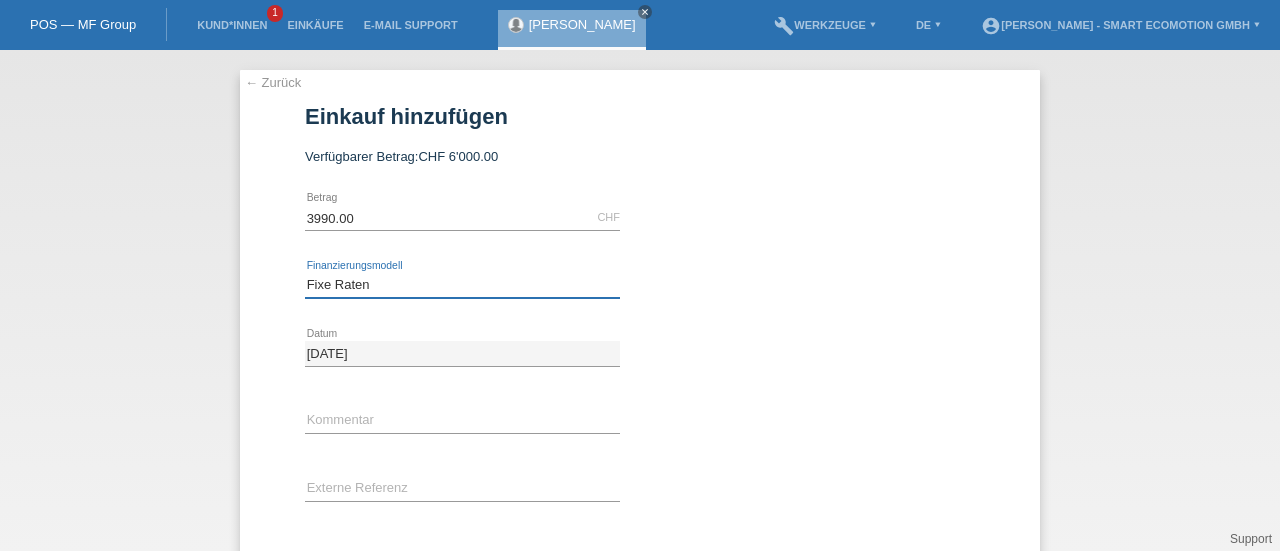 click on "Bitte auswählen
Kauf auf Rechnung mit Teilzahlungsoption
Fixe Raten" at bounding box center (462, 285) 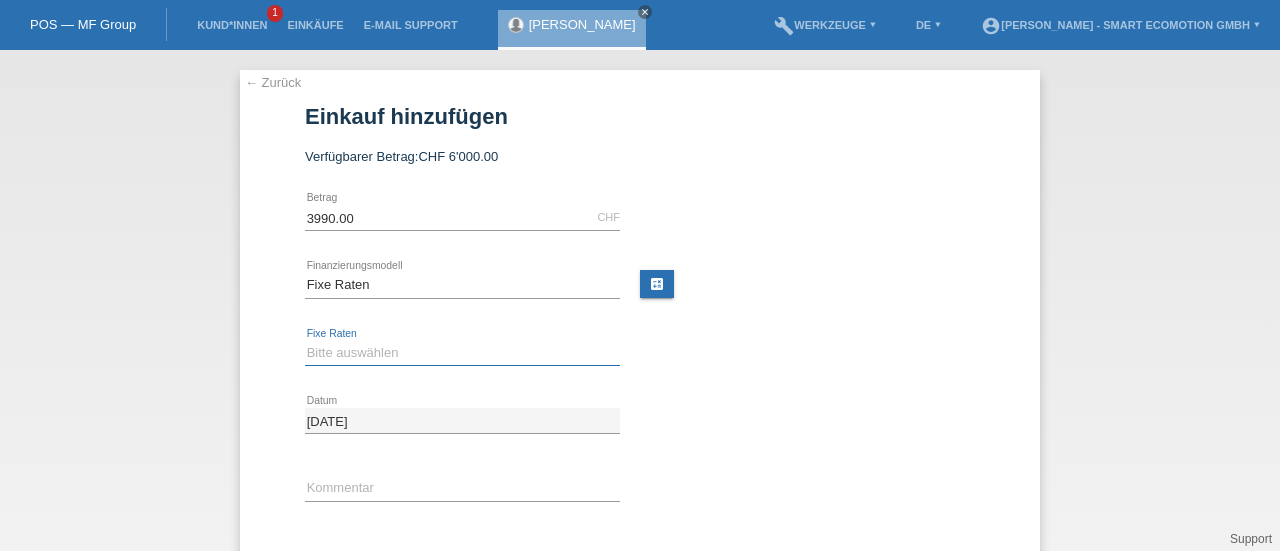 click on "Bitte auswählen
12 Raten
24 Raten
36 Raten
48 Raten" at bounding box center [462, 353] 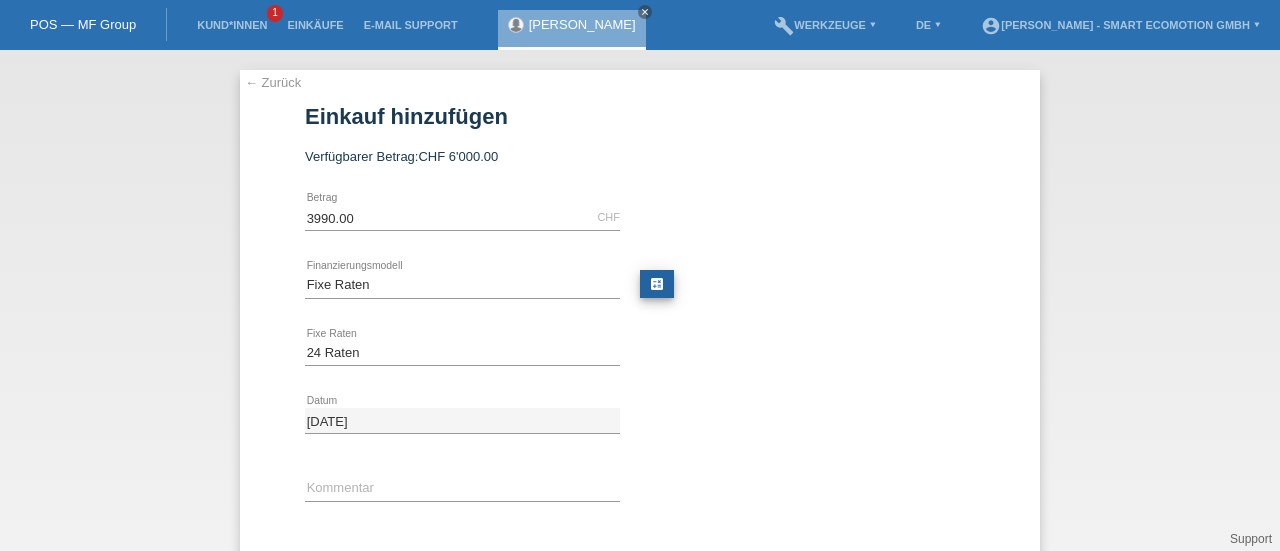 click on "calculate" at bounding box center [657, 284] 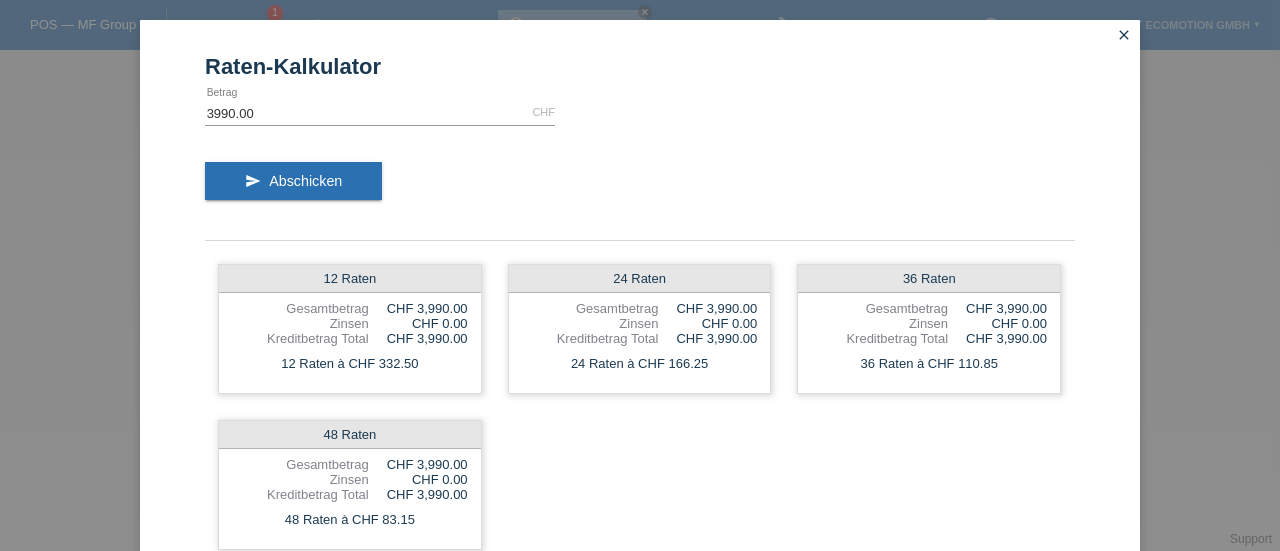 click on "close" at bounding box center [1124, 35] 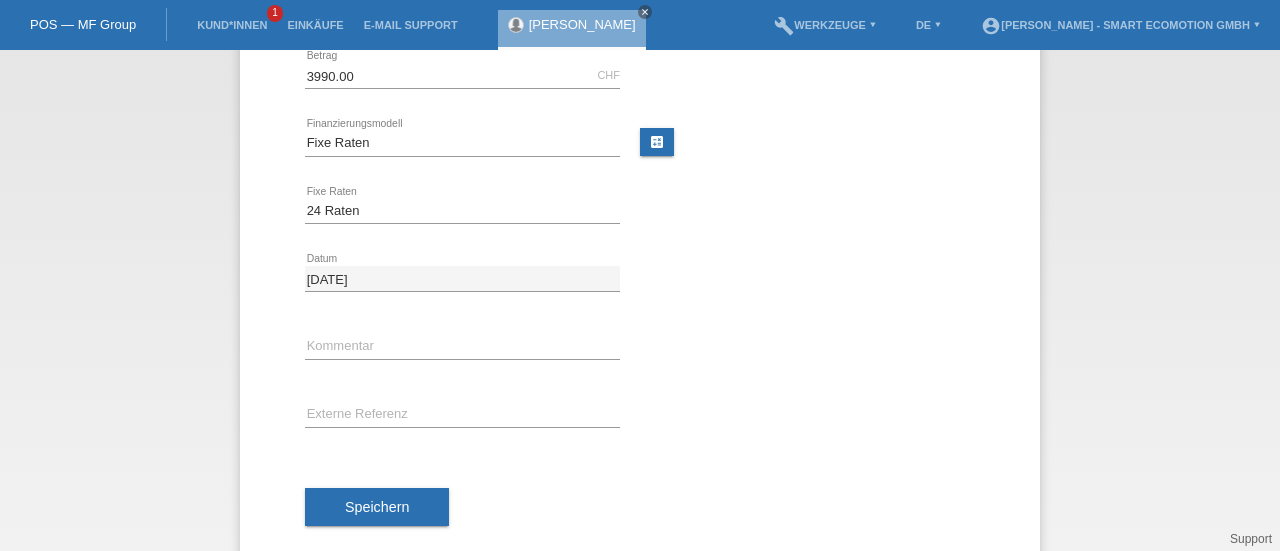 scroll, scrollTop: 146, scrollLeft: 0, axis: vertical 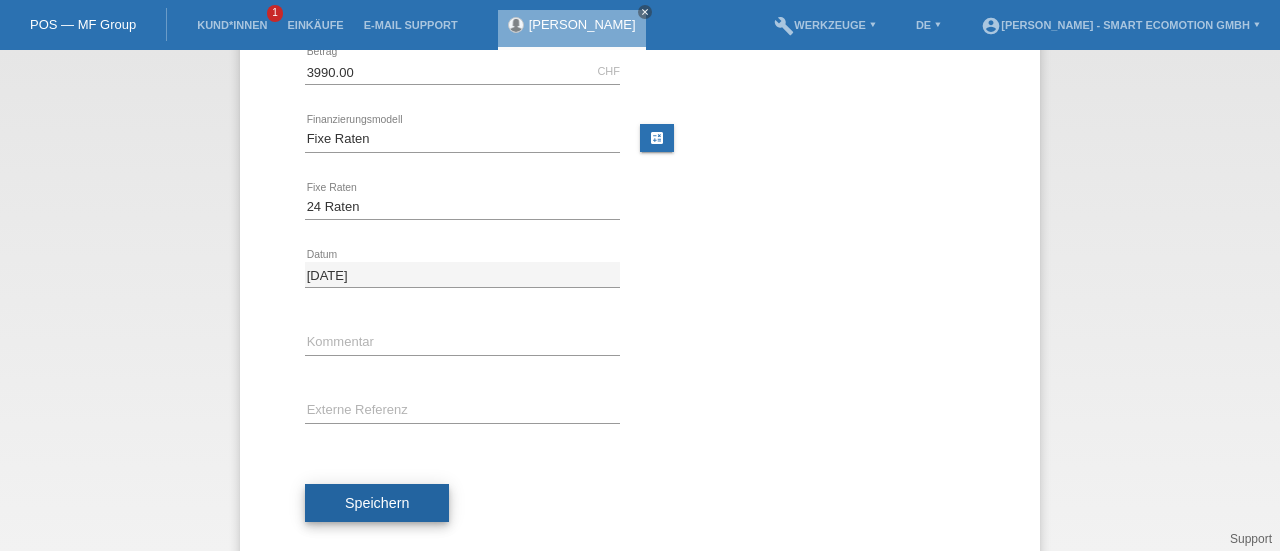 click on "Speichern" at bounding box center [377, 503] 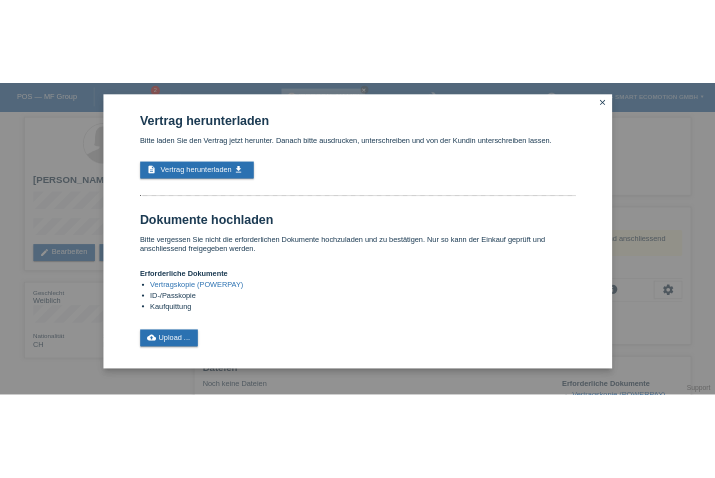 scroll, scrollTop: 0, scrollLeft: 0, axis: both 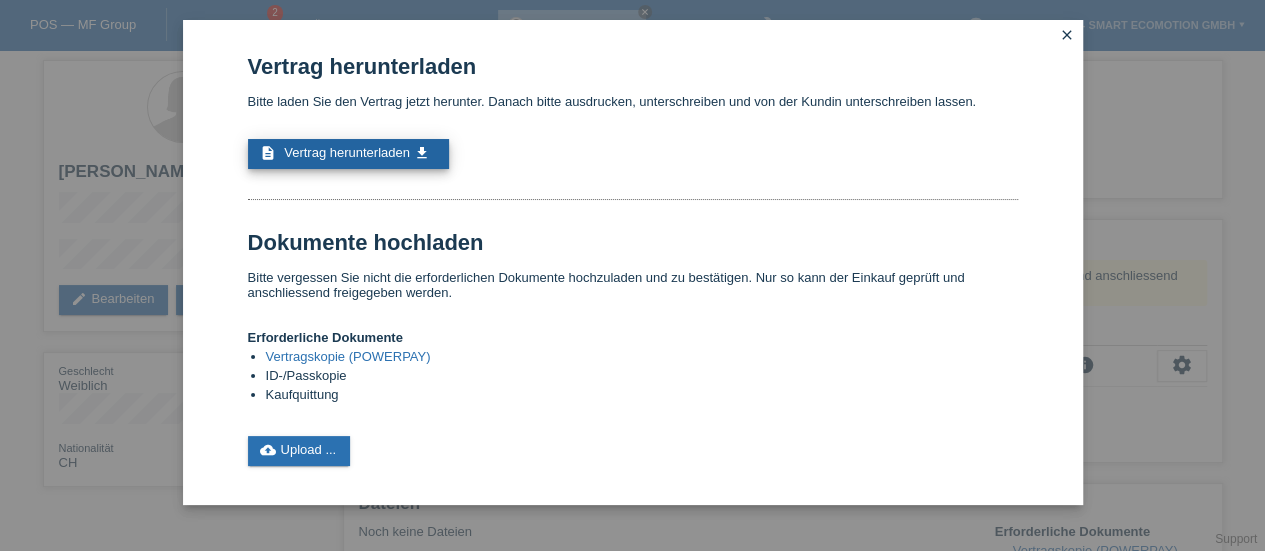 click on "Vertrag herunterladen" at bounding box center (347, 152) 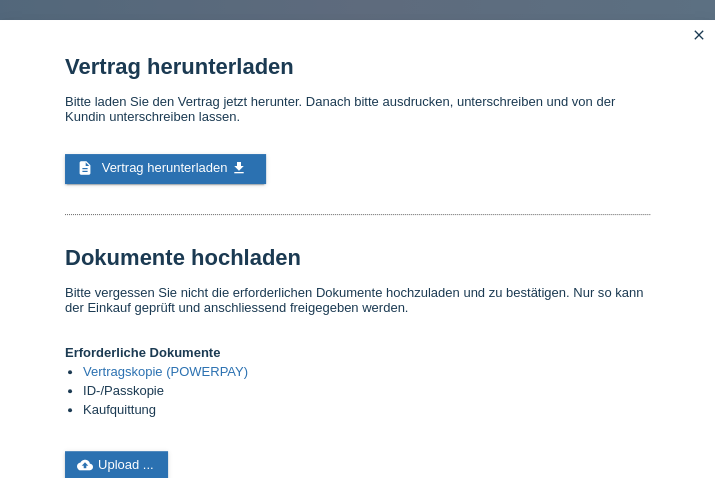 click on "close" at bounding box center [699, 35] 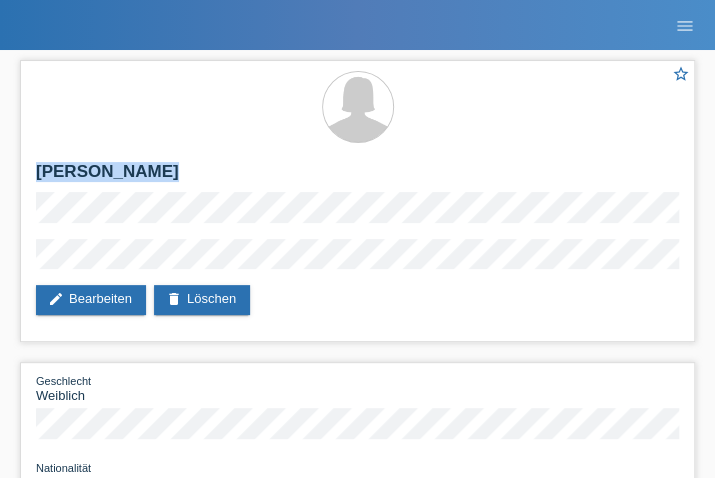 drag, startPoint x: 147, startPoint y: 173, endPoint x: 8, endPoint y: 167, distance: 139.12944 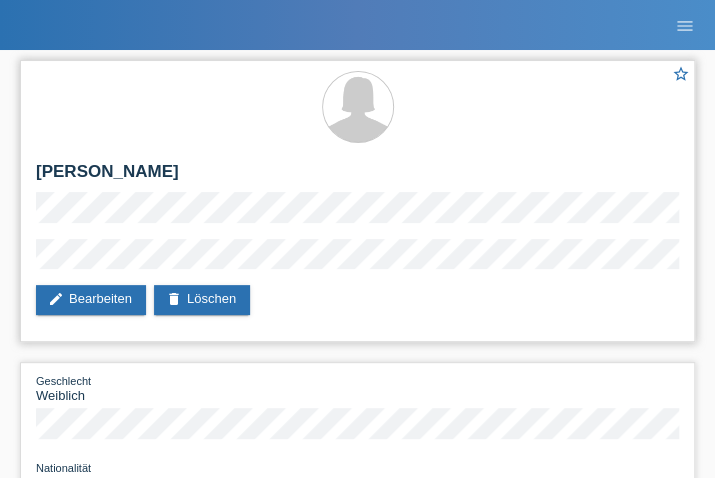 click on "[PERSON_NAME]" at bounding box center [357, 177] 